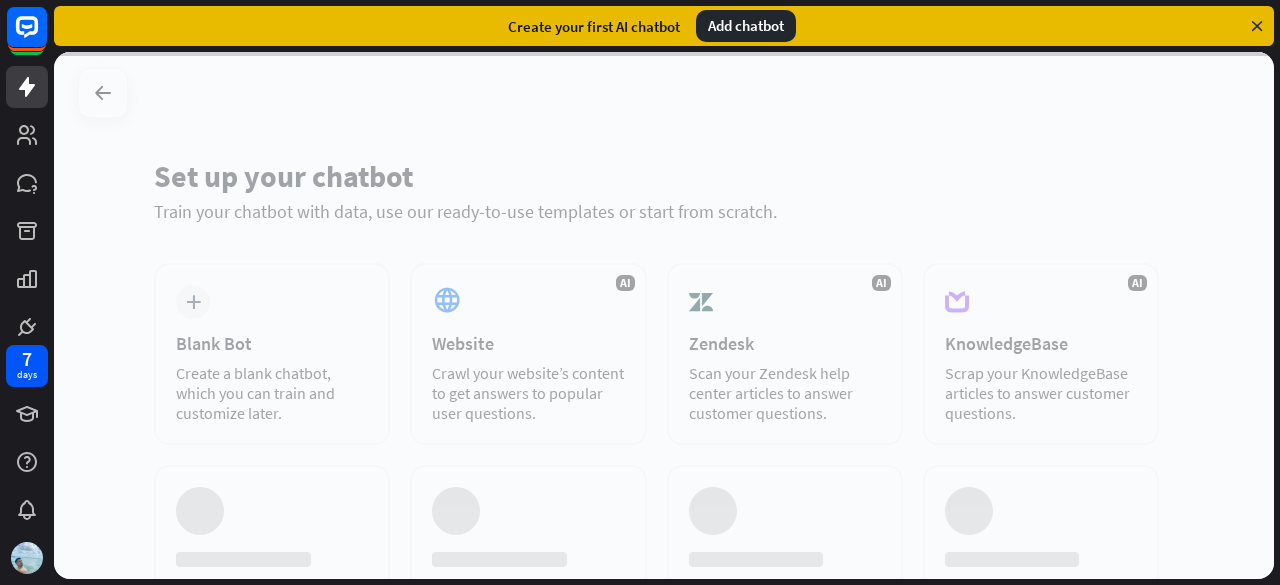 scroll, scrollTop: 0, scrollLeft: 0, axis: both 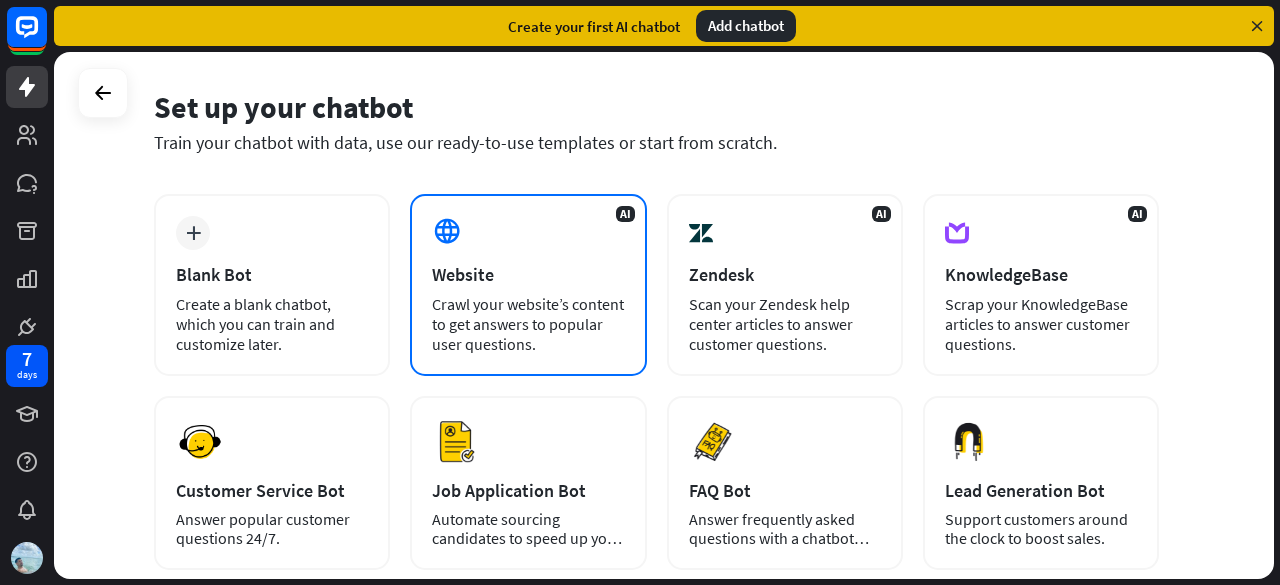 click at bounding box center (447, 231) 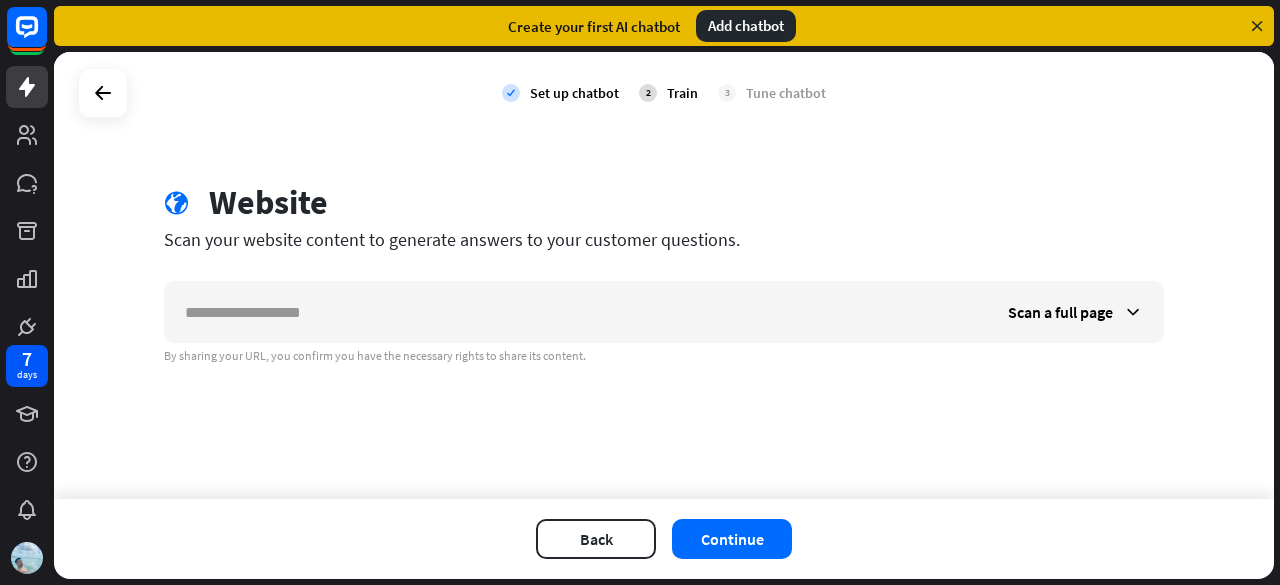 type on "*" 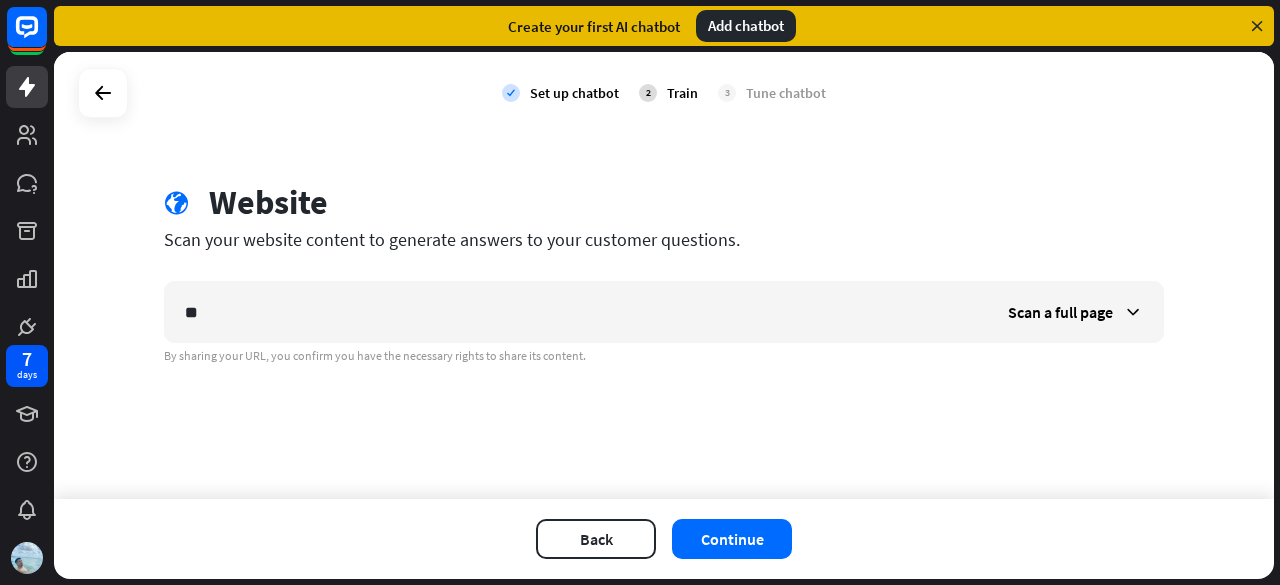 type on "*" 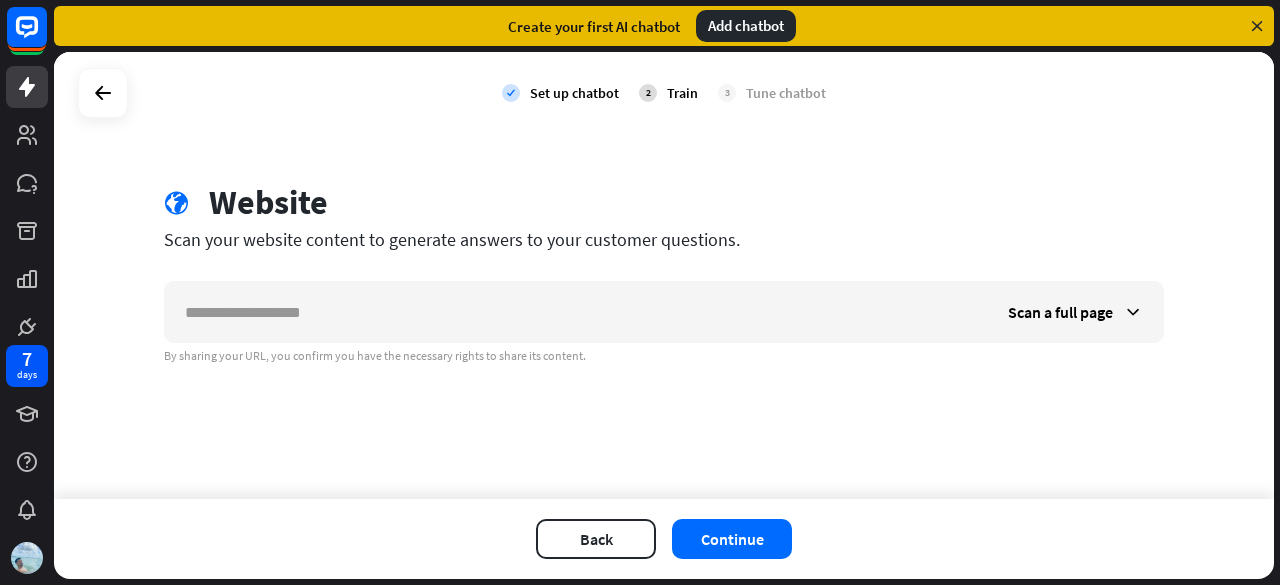 type on "******" 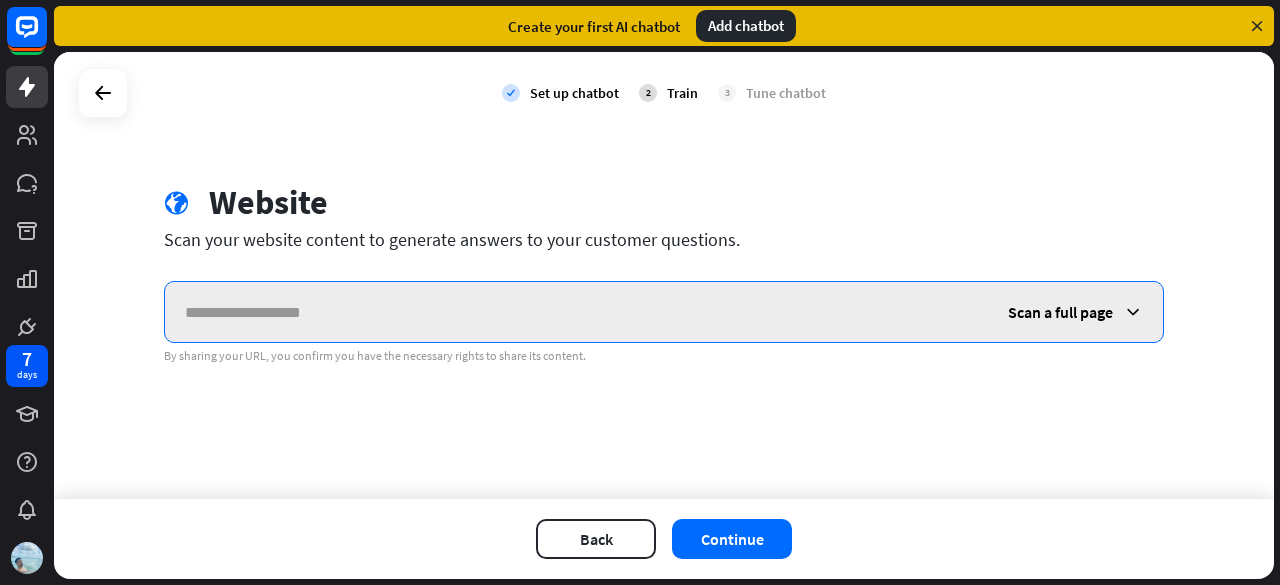 paste on "**********" 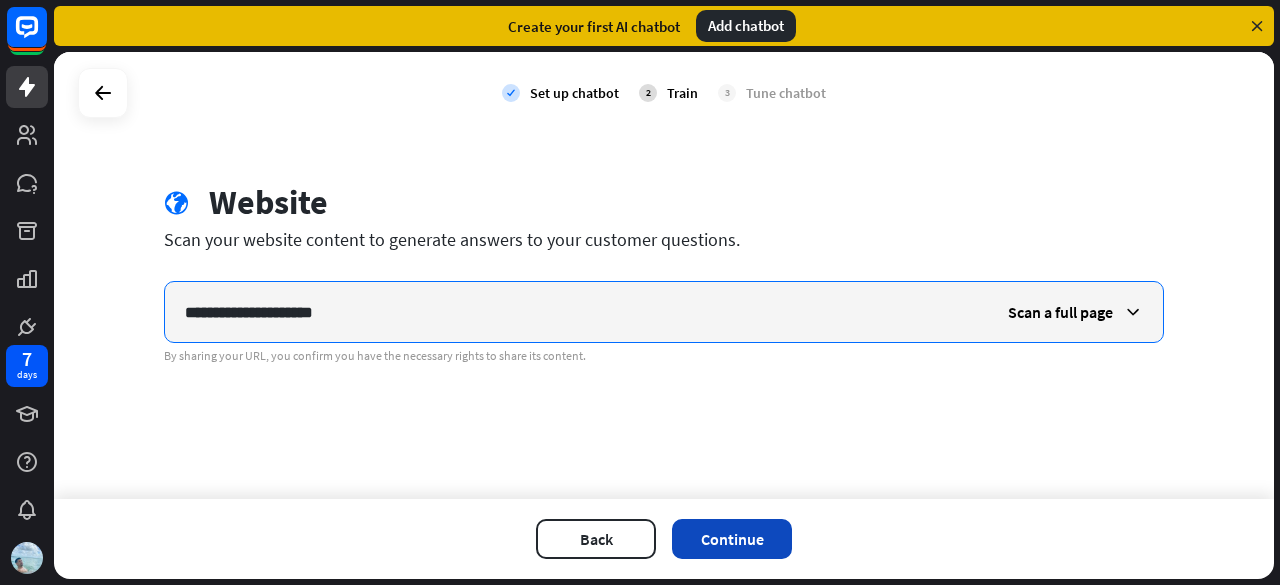 type on "**********" 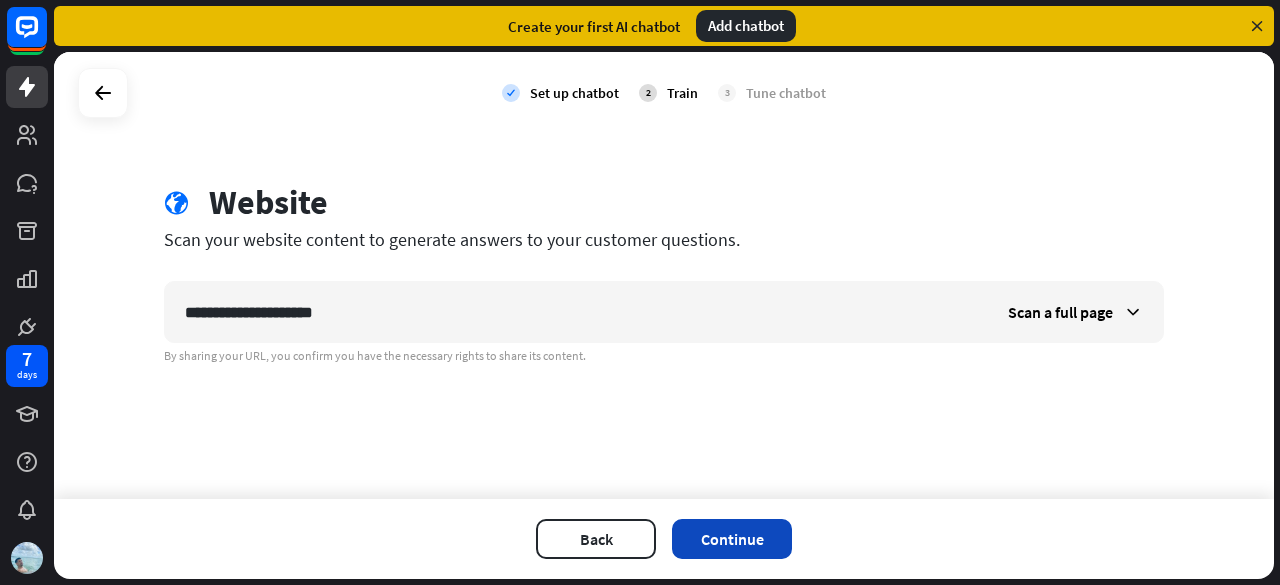 click on "Continue" at bounding box center (732, 539) 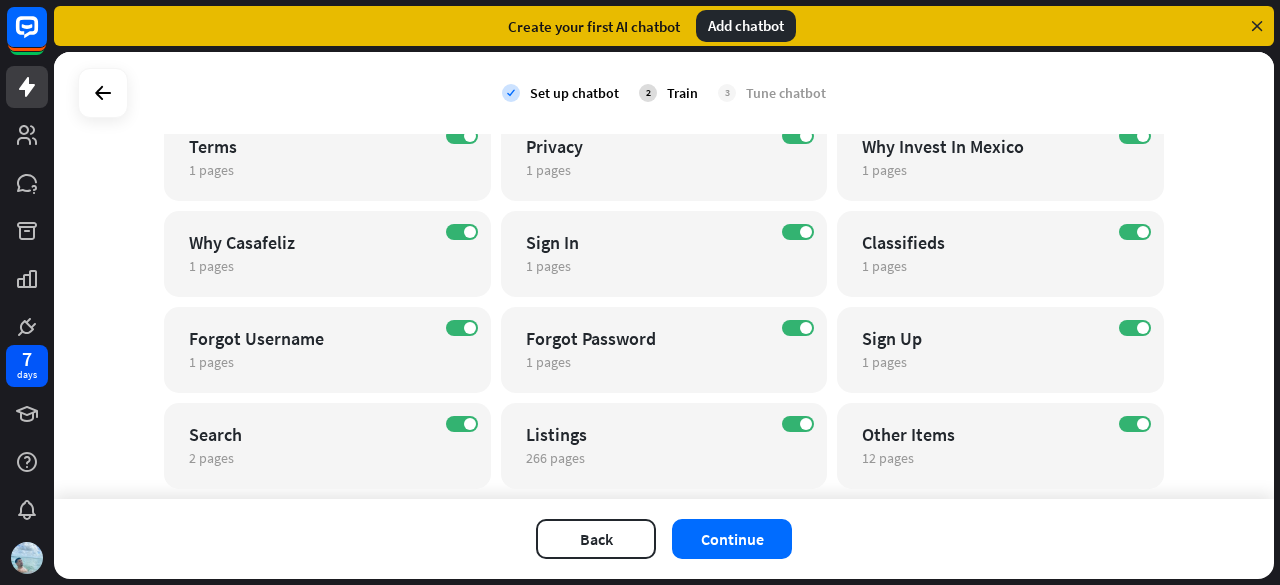 scroll, scrollTop: 444, scrollLeft: 0, axis: vertical 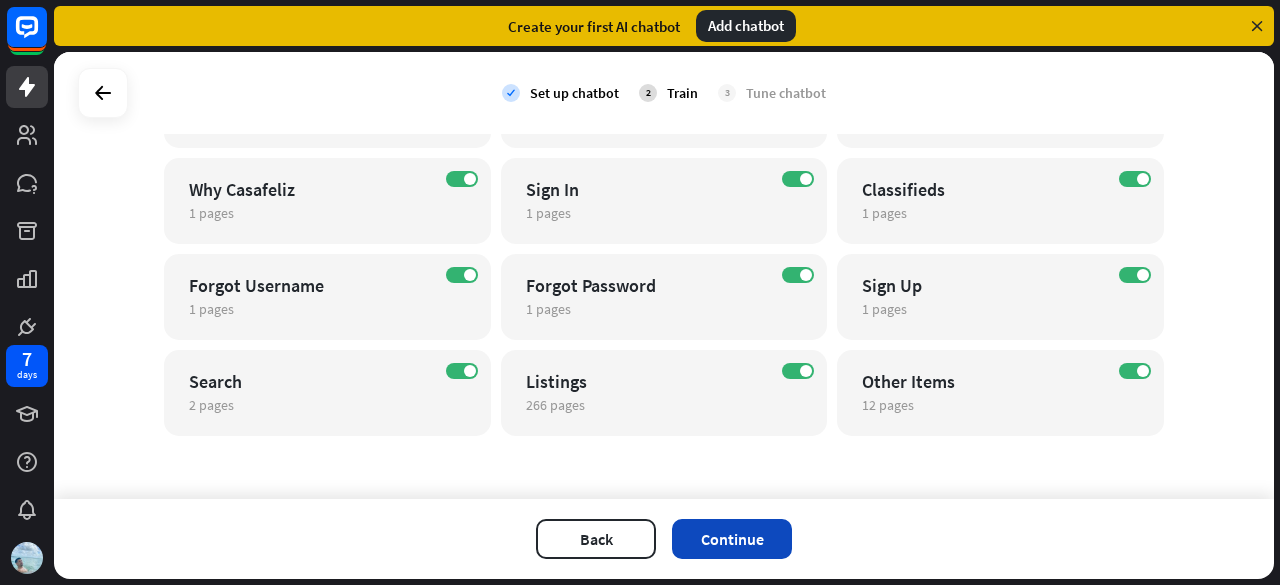 click on "Continue" at bounding box center [732, 539] 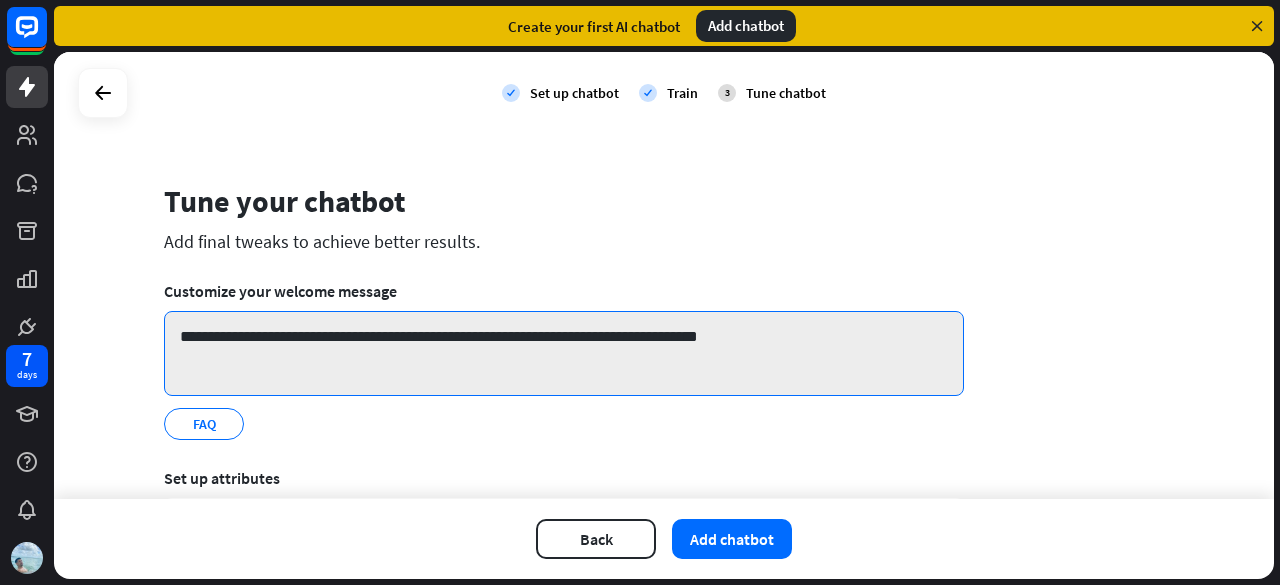 click on "**********" at bounding box center [564, 353] 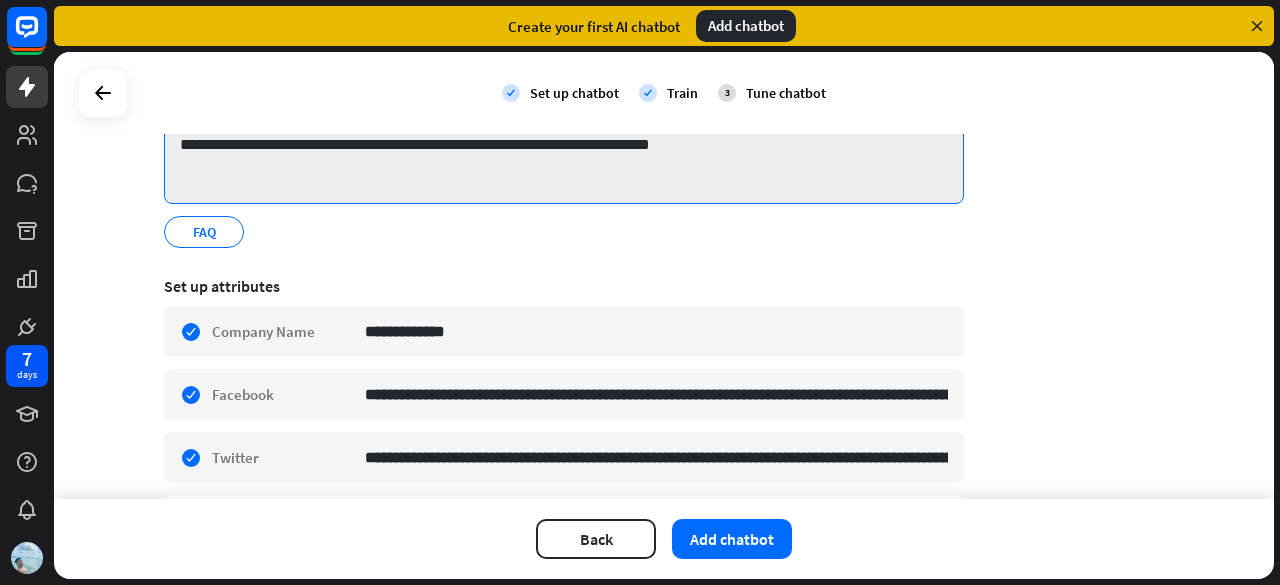 scroll, scrollTop: 310, scrollLeft: 0, axis: vertical 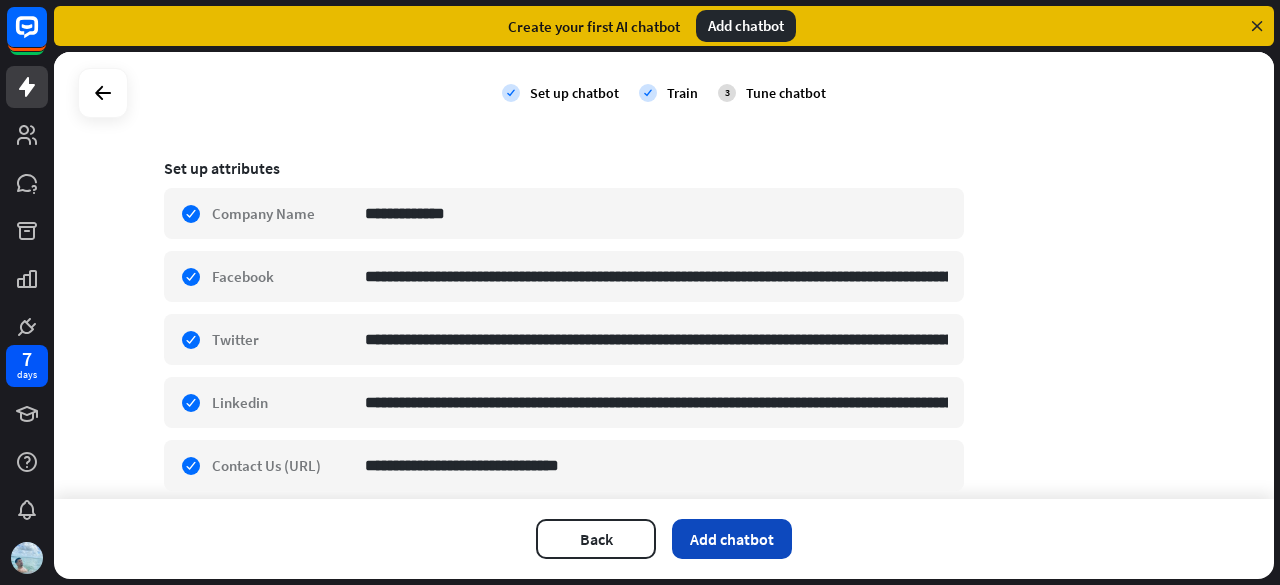 type on "**********" 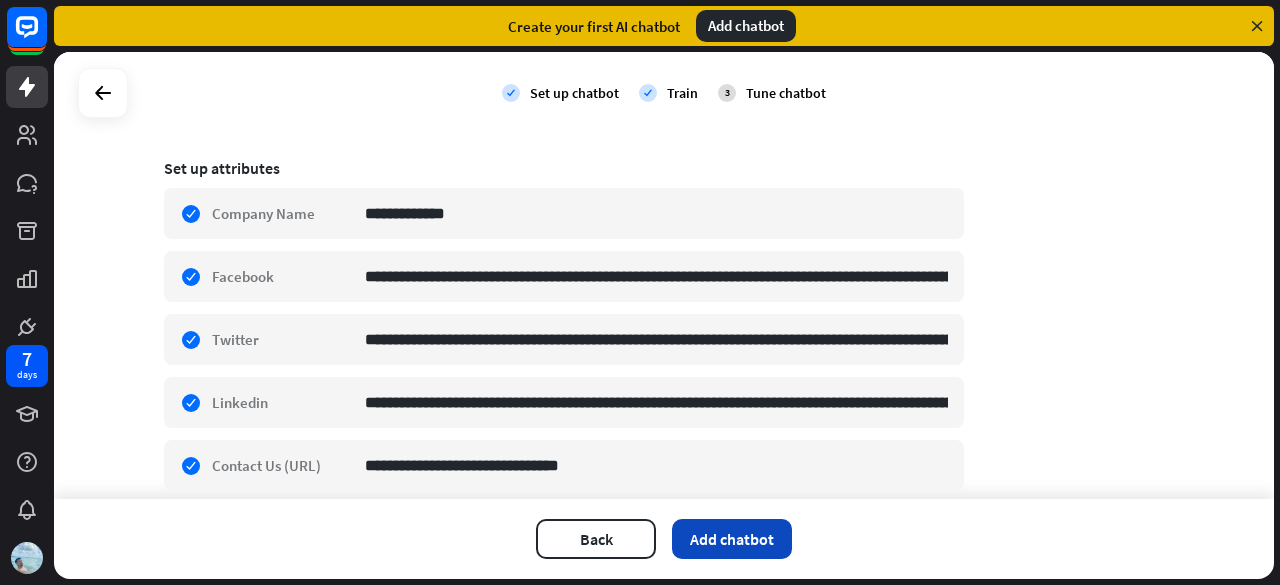 click on "Add chatbot" at bounding box center (732, 539) 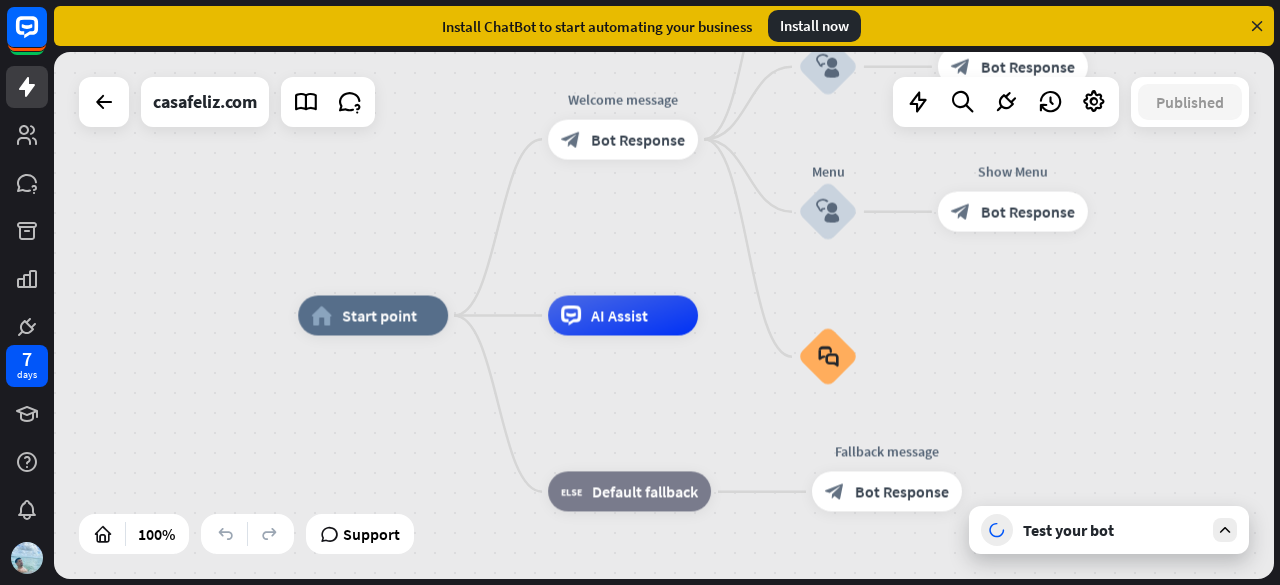 click at bounding box center [1225, 530] 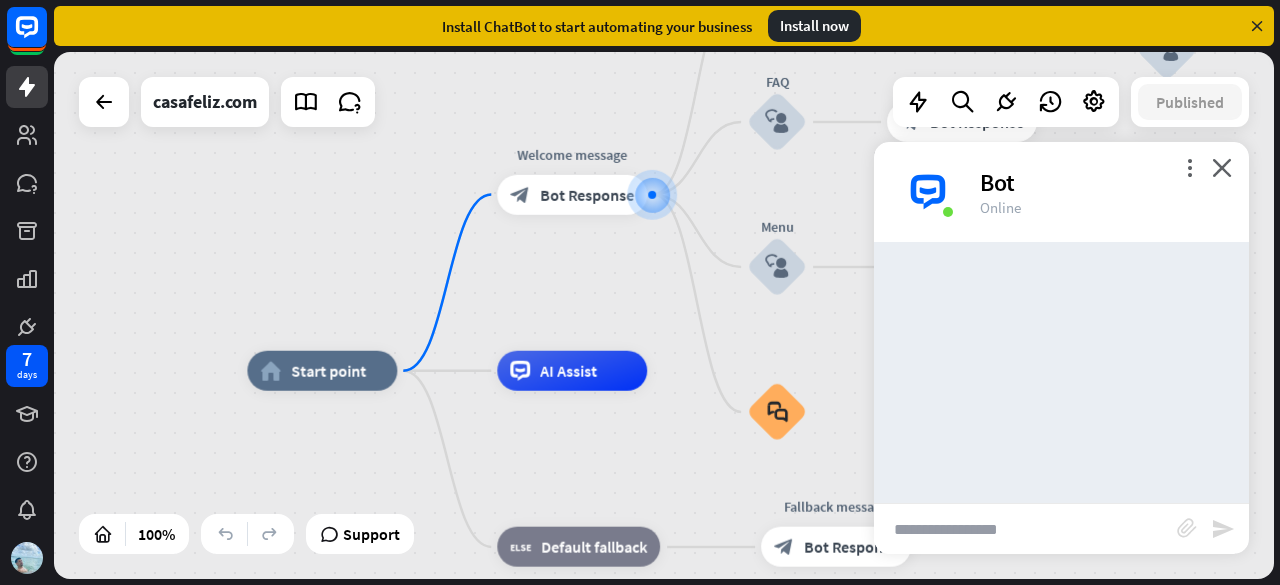click at bounding box center (1025, 529) 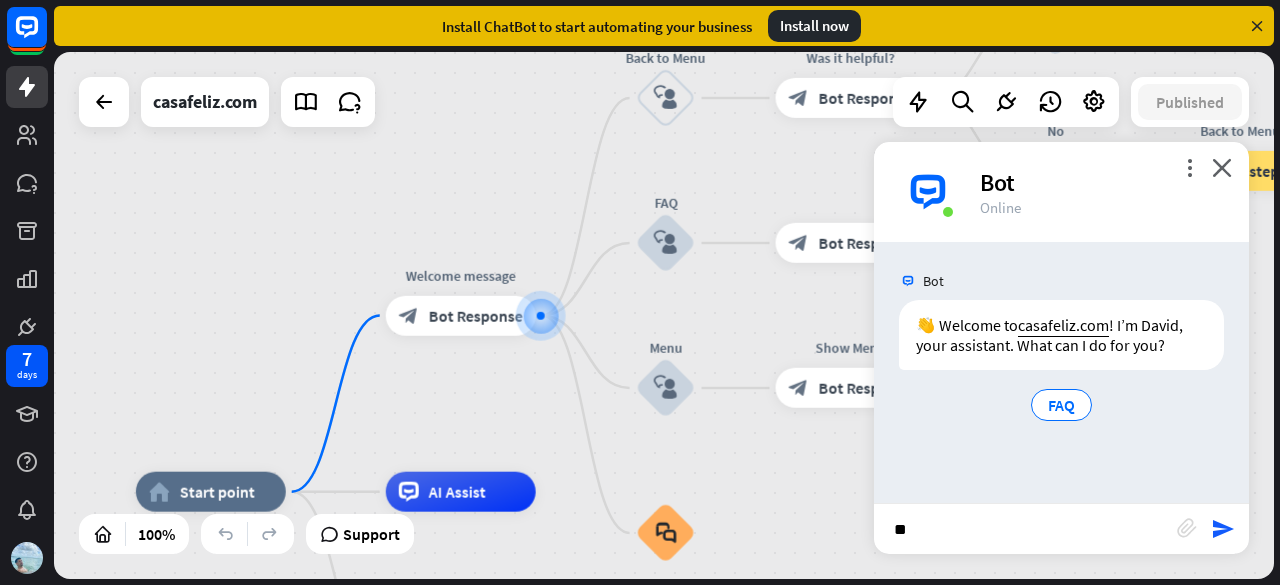 type on "*" 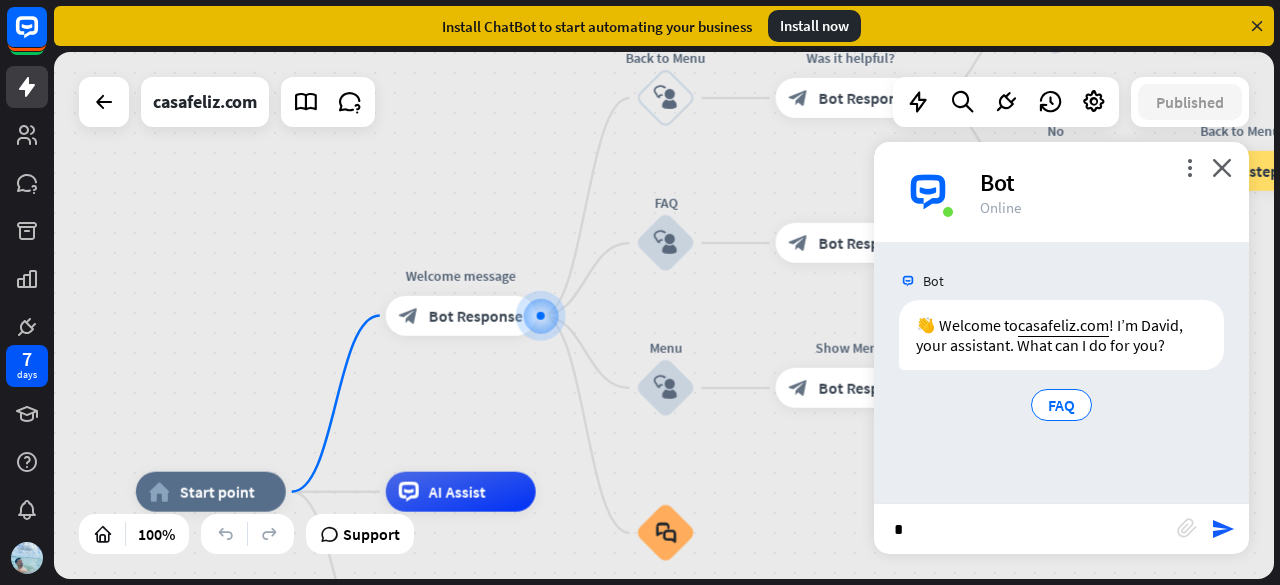 type on "**" 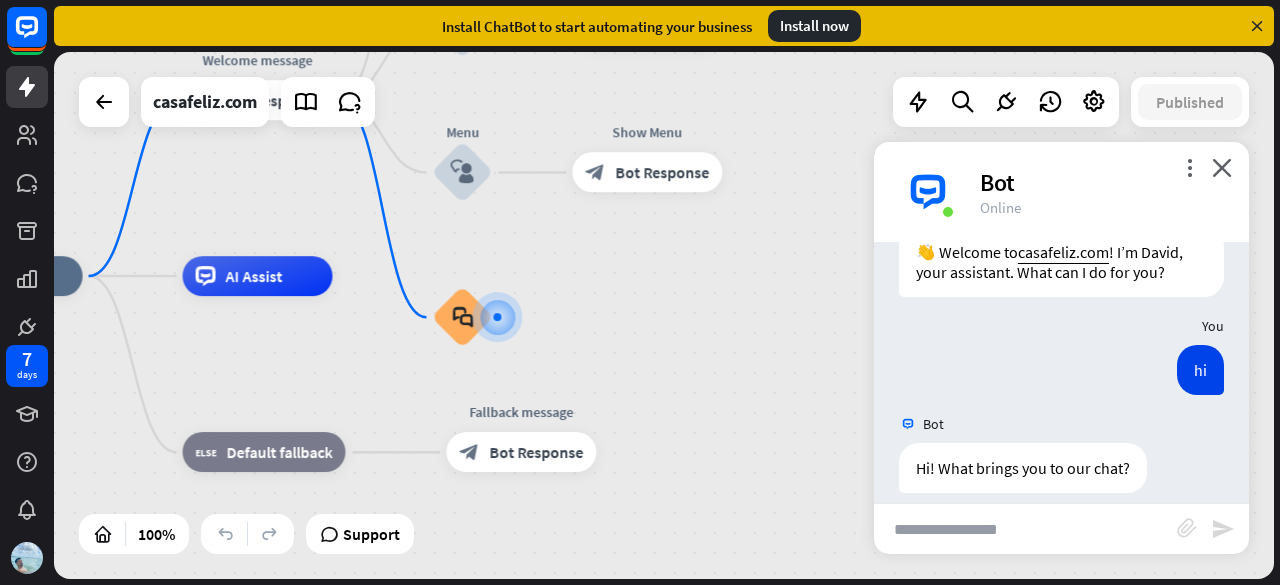 scroll, scrollTop: 92, scrollLeft: 0, axis: vertical 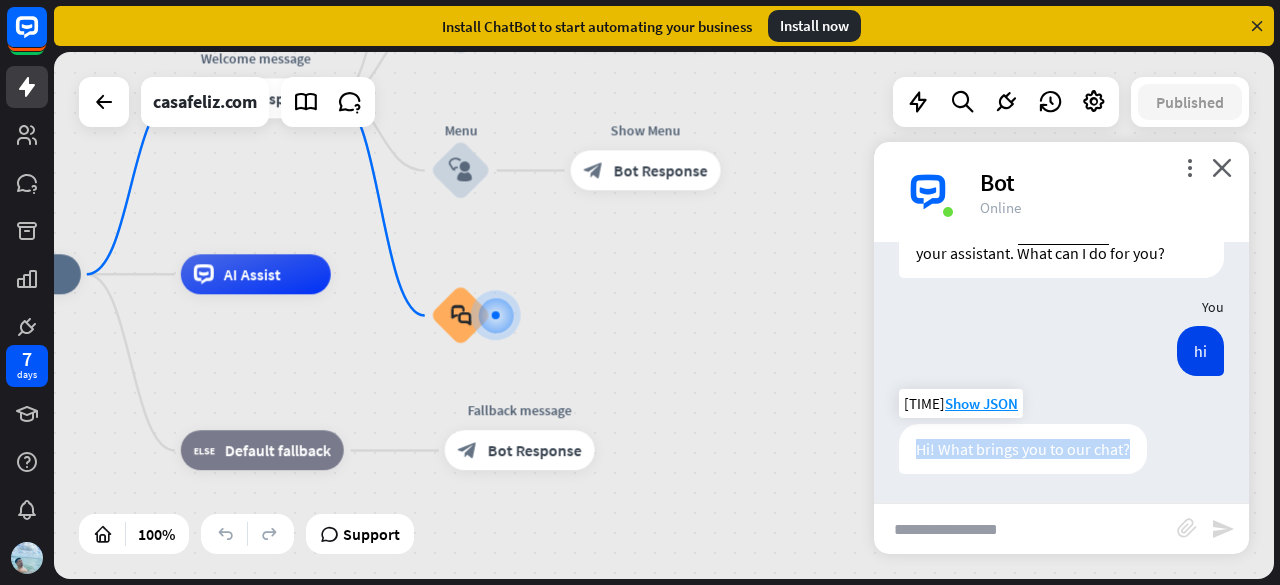 drag, startPoint x: 1135, startPoint y: 445, endPoint x: 905, endPoint y: 467, distance: 231.04977 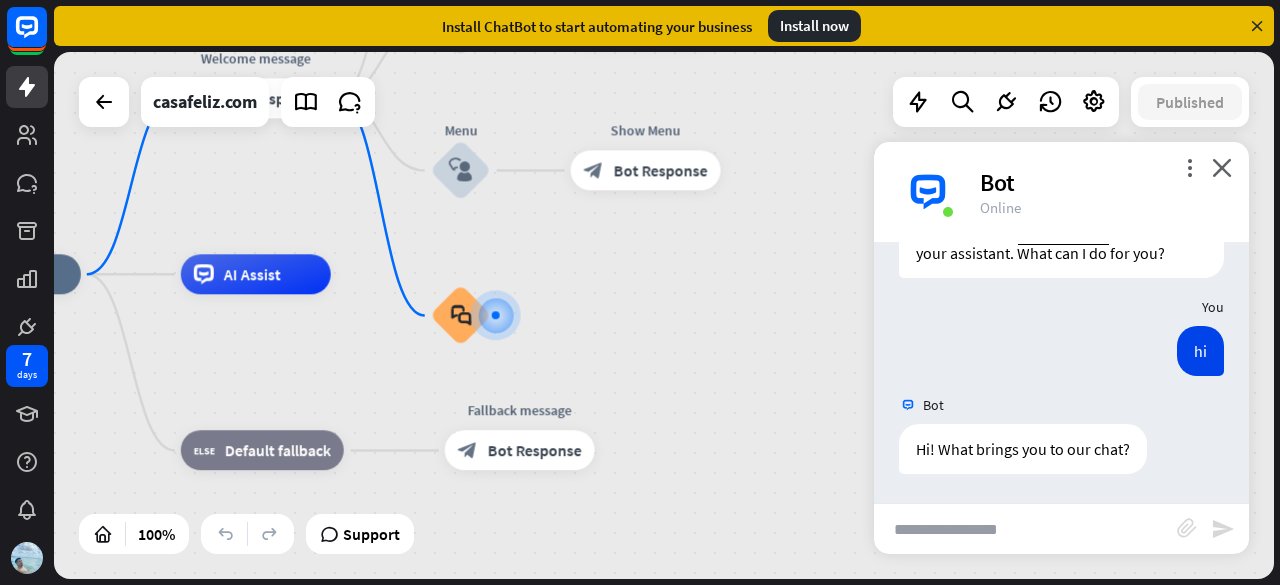 click at bounding box center [1025, 529] 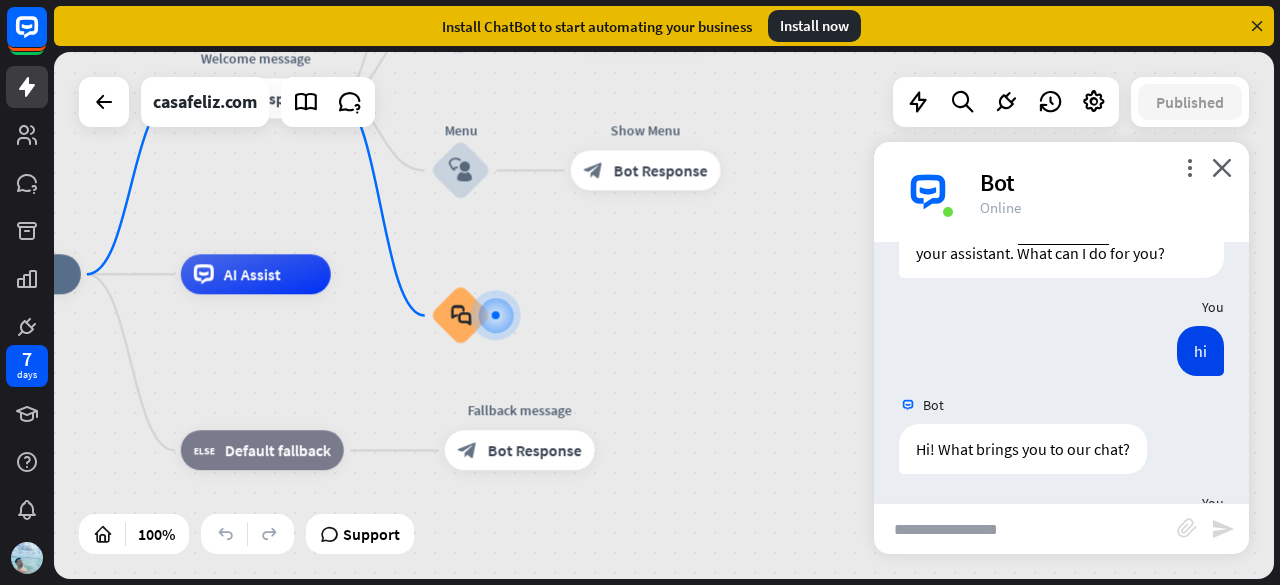 scroll, scrollTop: 0, scrollLeft: 0, axis: both 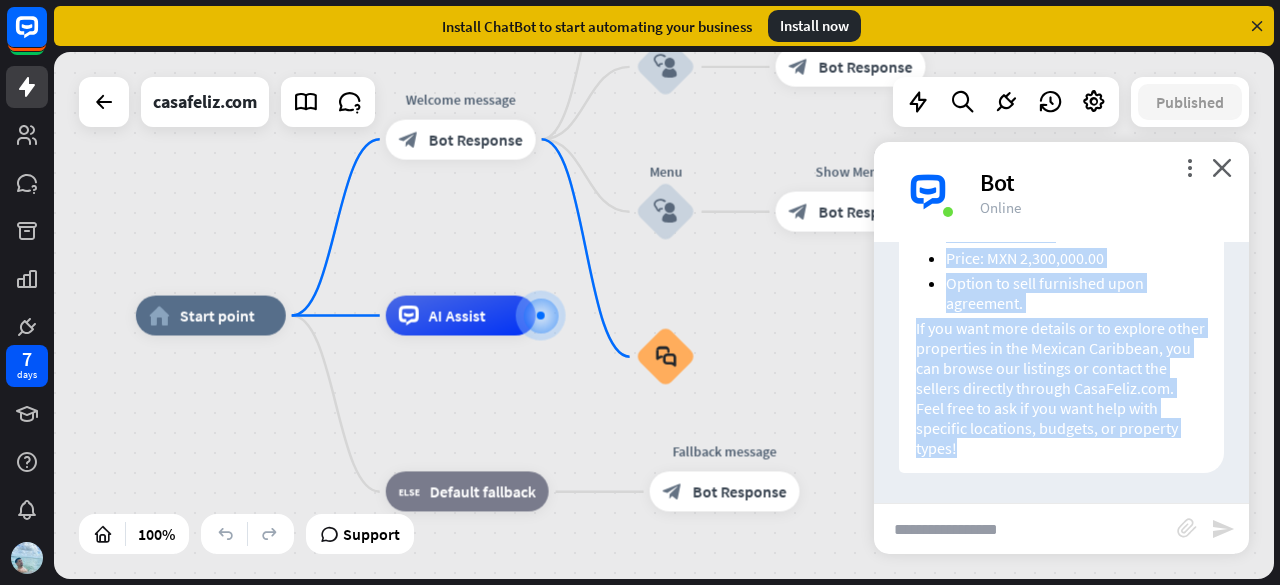 drag, startPoint x: 916, startPoint y: 317, endPoint x: 1002, endPoint y: 469, distance: 174.64249 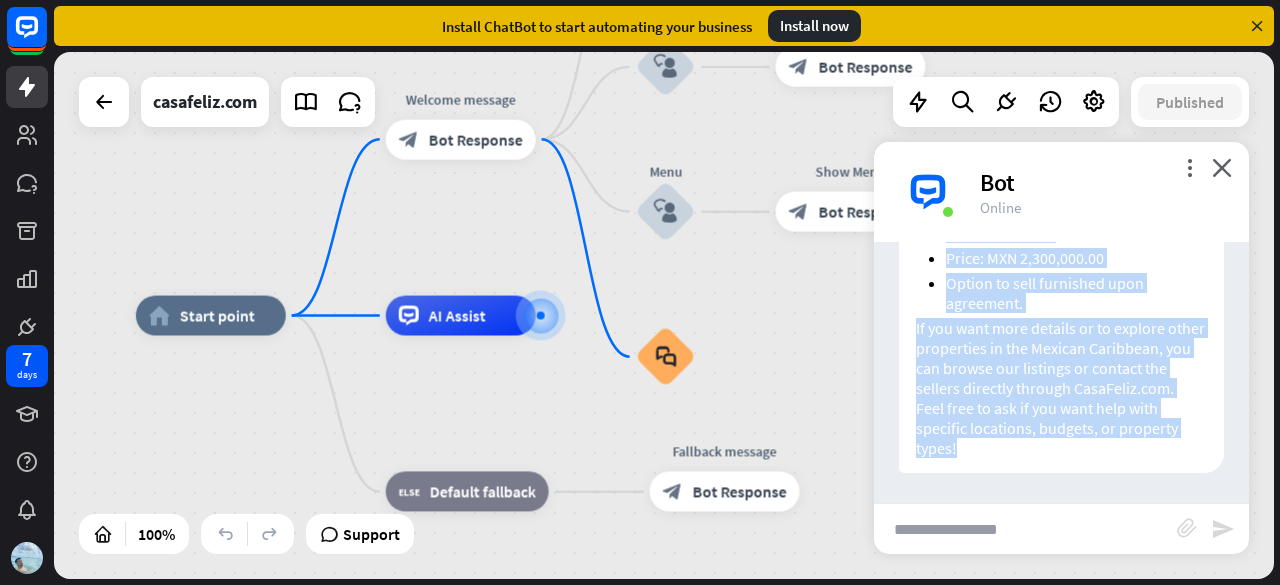 click on "The Mexican Caribbean offers some fantastic property options through CasaFeliz.com. Here are a couple of great listings you might consider:
Beach Front Apartment in Puerto Morelos
Located in Distrito Puerto, a unique beachfront residential project inspired by nature and art.
Combines refined architecture, modern comfort, and the natural beauty of the Riviera Maya.
Price: MXN 8,000,000.00
Perfect for those looking for beachfront living by the Caribbean Sea.
3 Bedroom Apartment in Cancun
Cozy apartment in Catania Residential, a green community close to schools and supermarkets.
Features 3 spacious bedrooms, 2 bathrooms, private interior patio, and 1 assigned parking space.
Security with controlled access and 24/7 surveillance.
Residential amenities include a swimming pool.
Price: MXN 2,300,000.00
Option to sell furnished upon agreement.
Feel free to ask if you want help with specific locations, budgets, or property types!" at bounding box center (1061, 55) 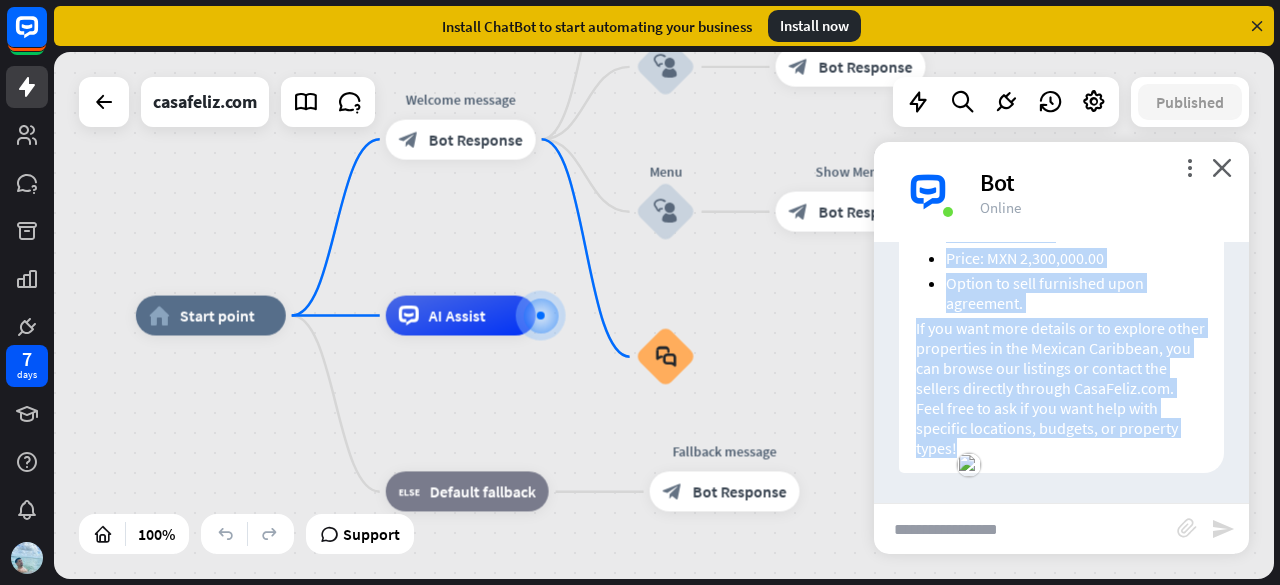 copy on "The Mexican Caribbean offers some fantastic property options through CasaFeliz.com. Here are a couple of great listings you might consider:
Beach Front Apartment in Puerto Morelos
Located in Distrito Puerto, a unique beachfront residential project inspired by nature and art.
Combines refined architecture, modern comfort, and the natural beauty of the Riviera Maya.
Price: MXN 8,000,000.00
Perfect for those looking for beachfront living by the Caribbean Sea.
3 Bedroom Apartment in Cancun
Cozy apartment in Catania Residential, a green community close to schools and supermarkets.
Features 3 spacious bedrooms, 2 bathrooms, private interior patio, and 1 assigned parking space.
Security with controlled access and 24/7 surveillance.
Residential amenities include a swimming pool.
Price: MXN 2,300,000.00
Option to sell furnished upon agreement.
If you want more details or to explore other properties in the Mexican Caribbean, you can browse our listings or contact the s..." 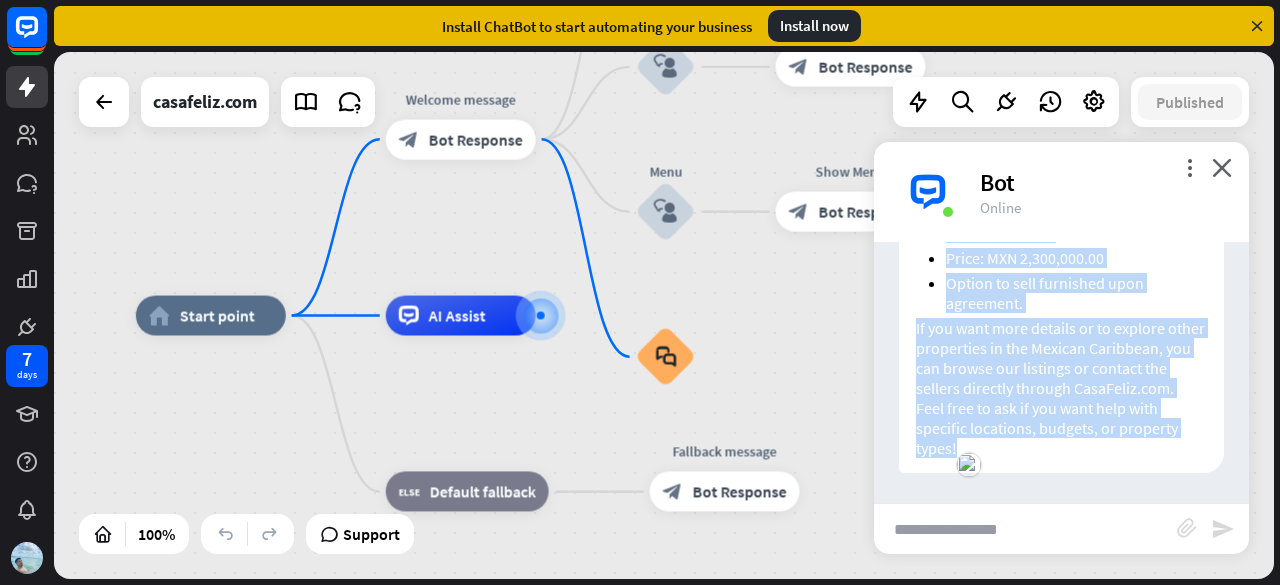 click at bounding box center [1025, 529] 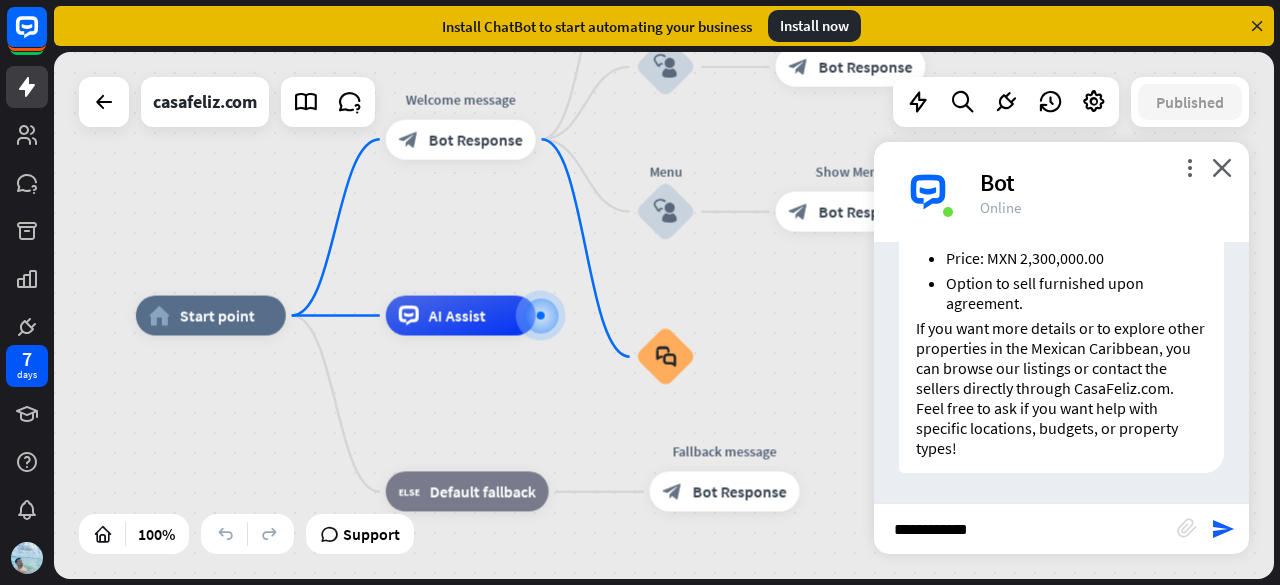 type on "**********" 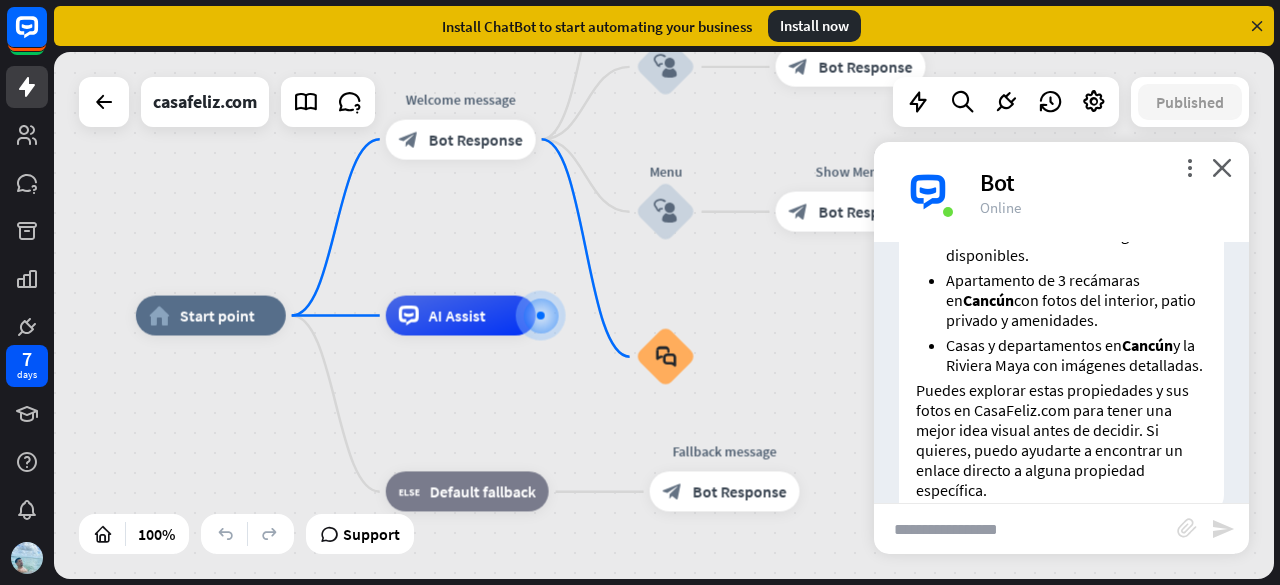 scroll, scrollTop: 1849, scrollLeft: 0, axis: vertical 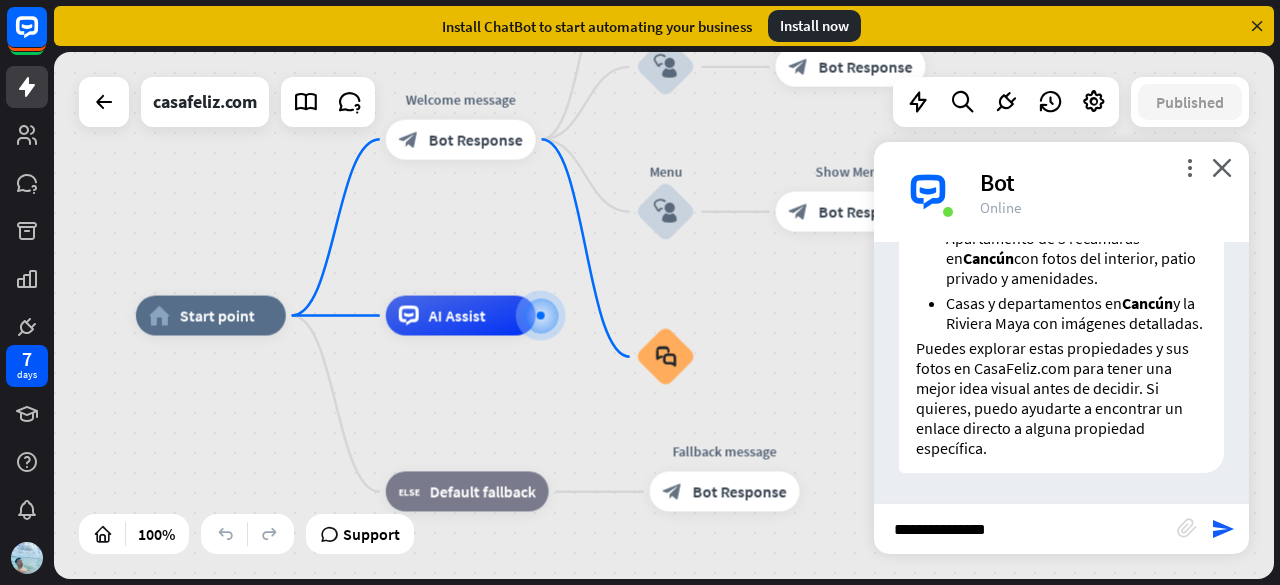 type on "**********" 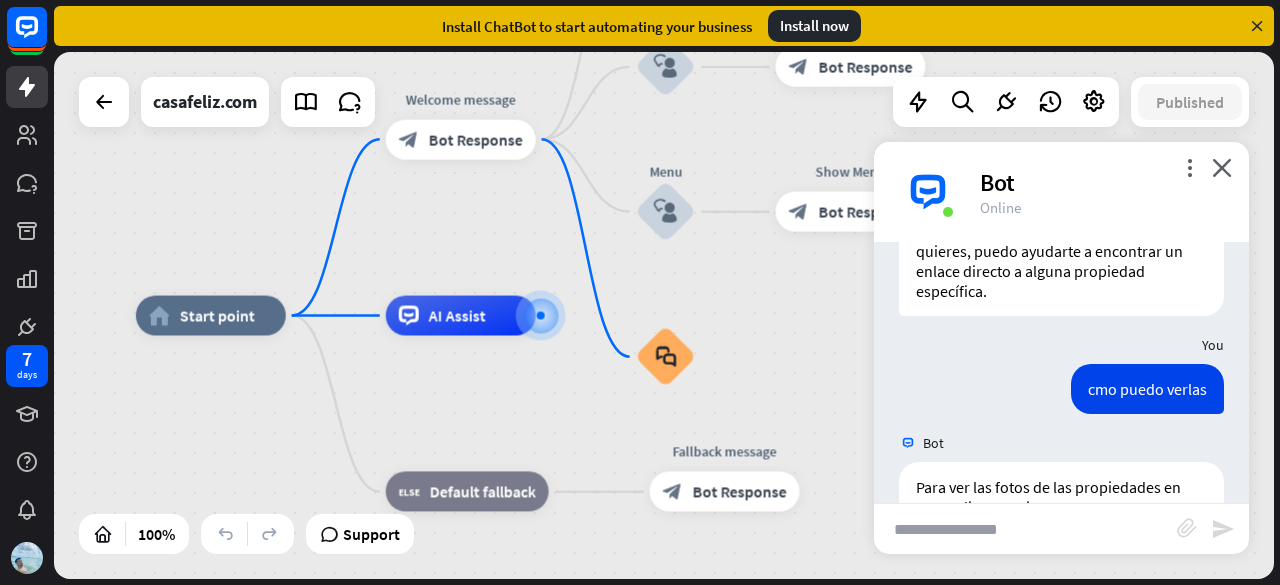 scroll, scrollTop: 2430, scrollLeft: 0, axis: vertical 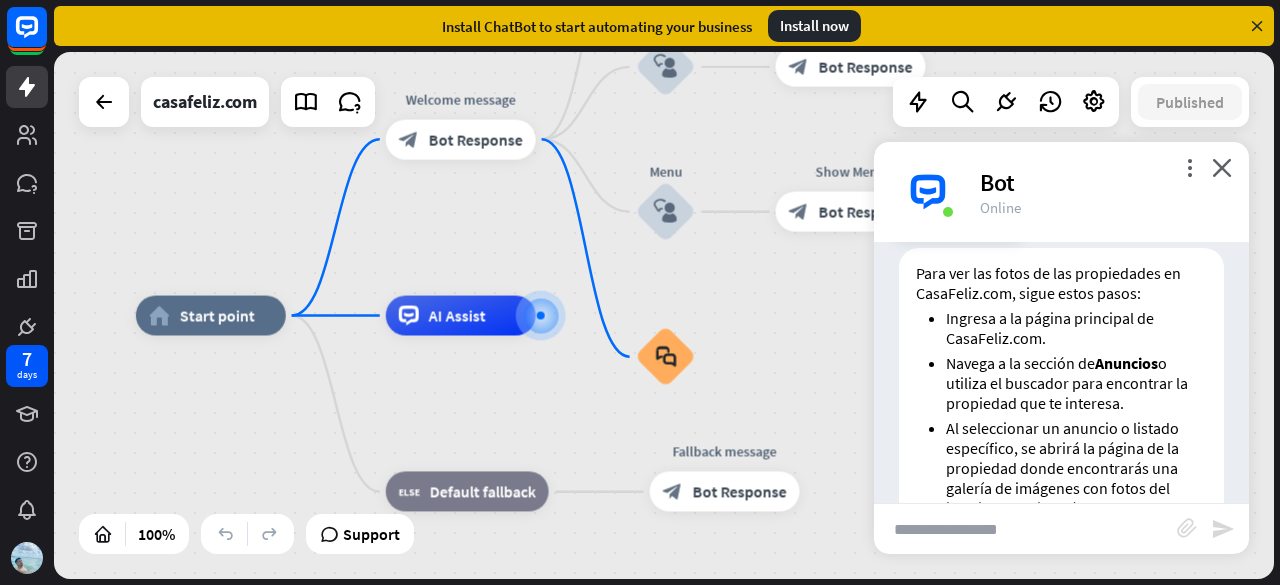 click on "Show JSON" at bounding box center (981, 227) 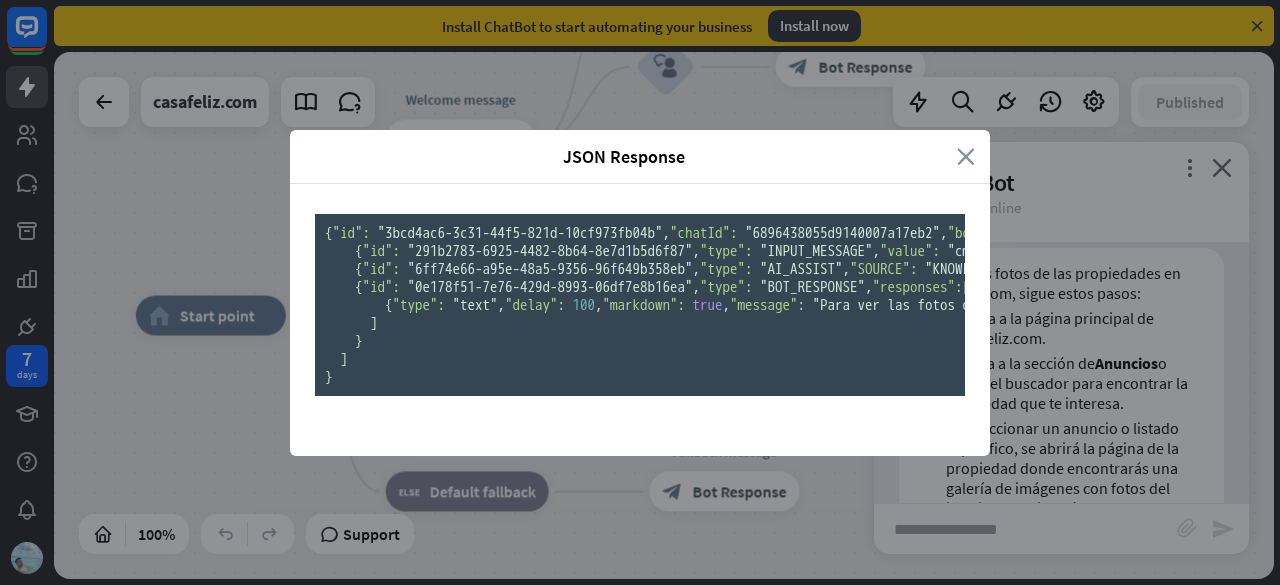 click on "close" at bounding box center (966, 156) 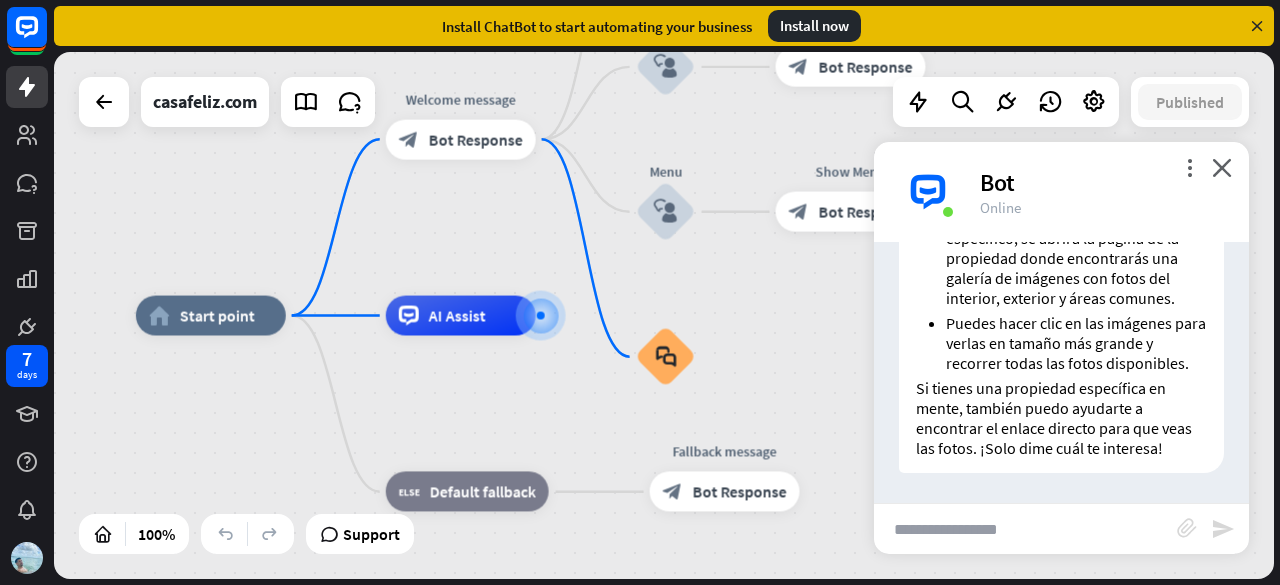 scroll, scrollTop: 2430, scrollLeft: 0, axis: vertical 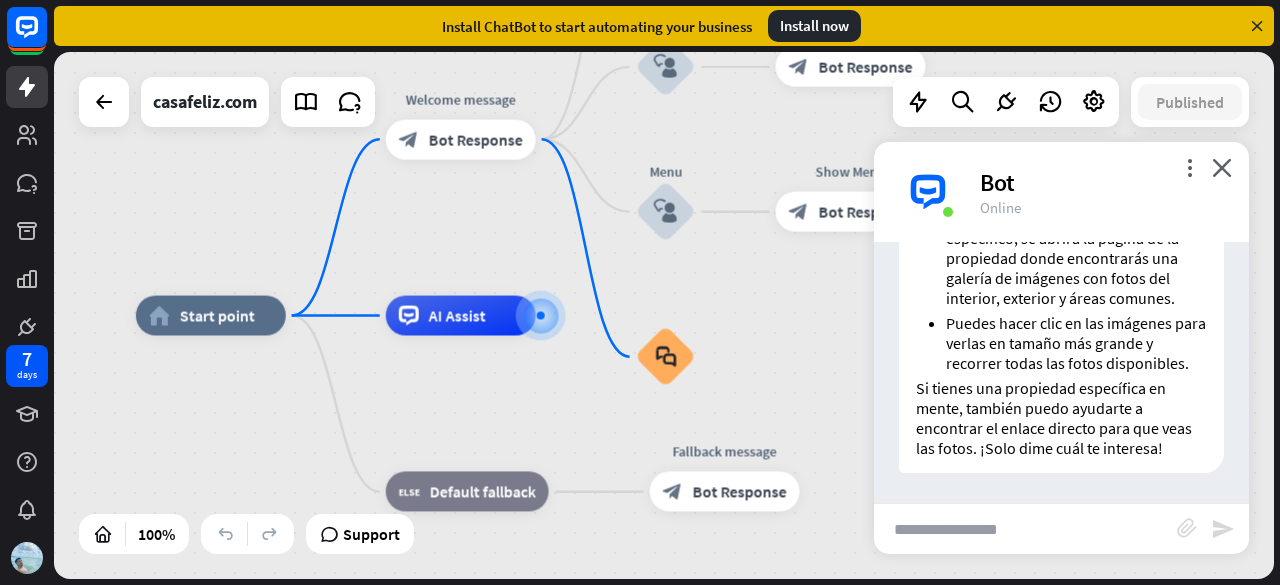 click at bounding box center (1025, 529) 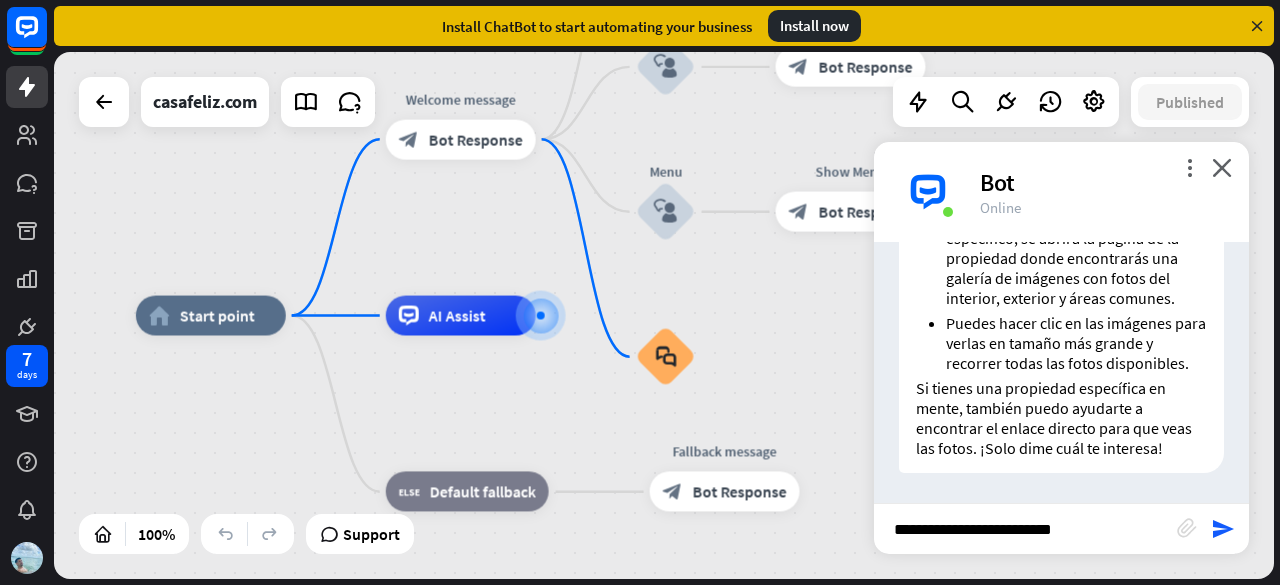 type on "**********" 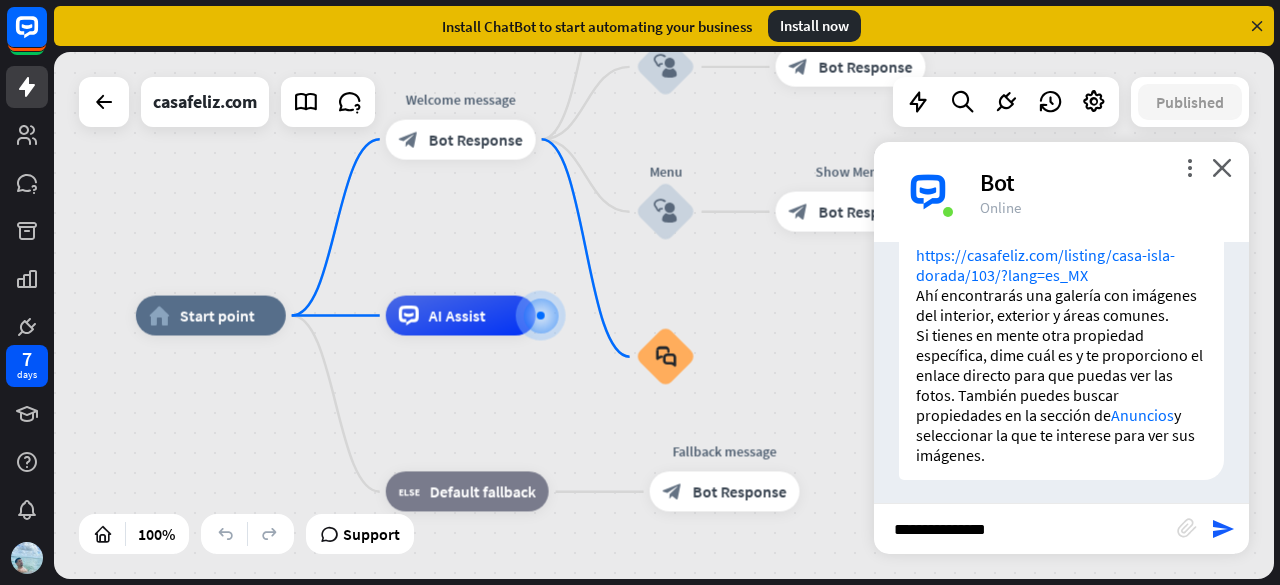 scroll, scrollTop: 2966, scrollLeft: 0, axis: vertical 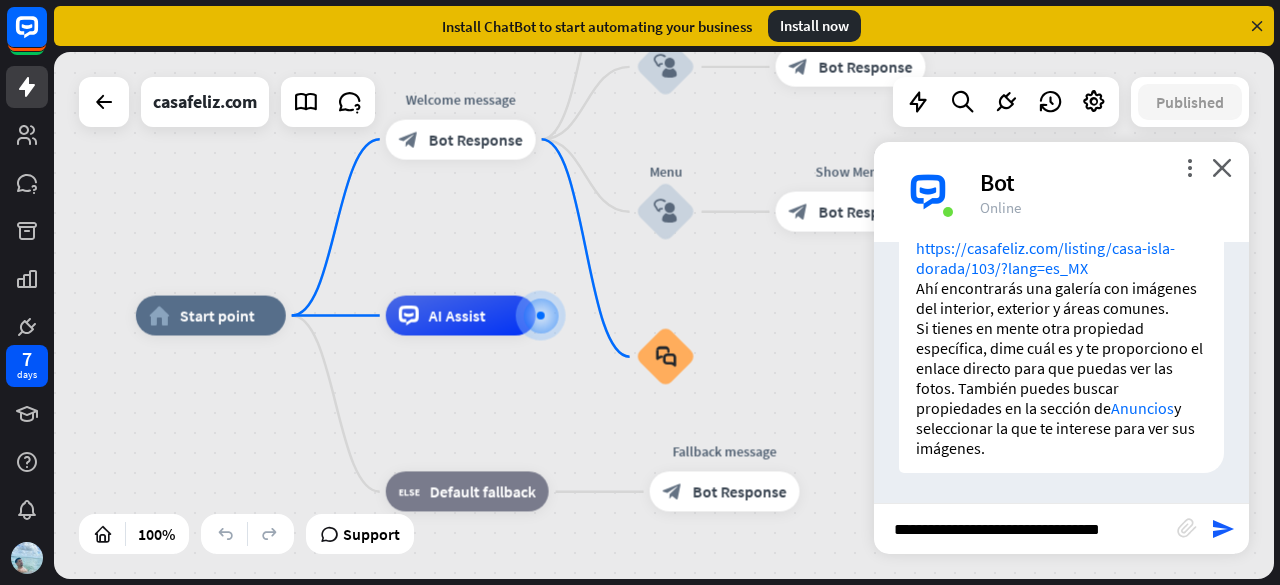 type on "**********" 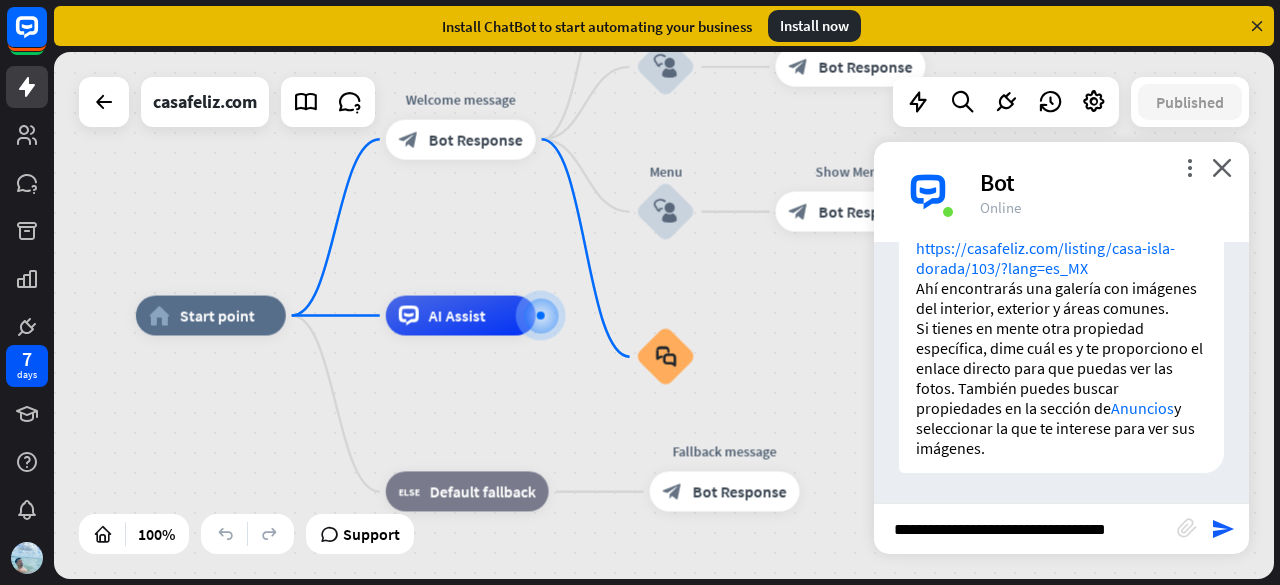 type 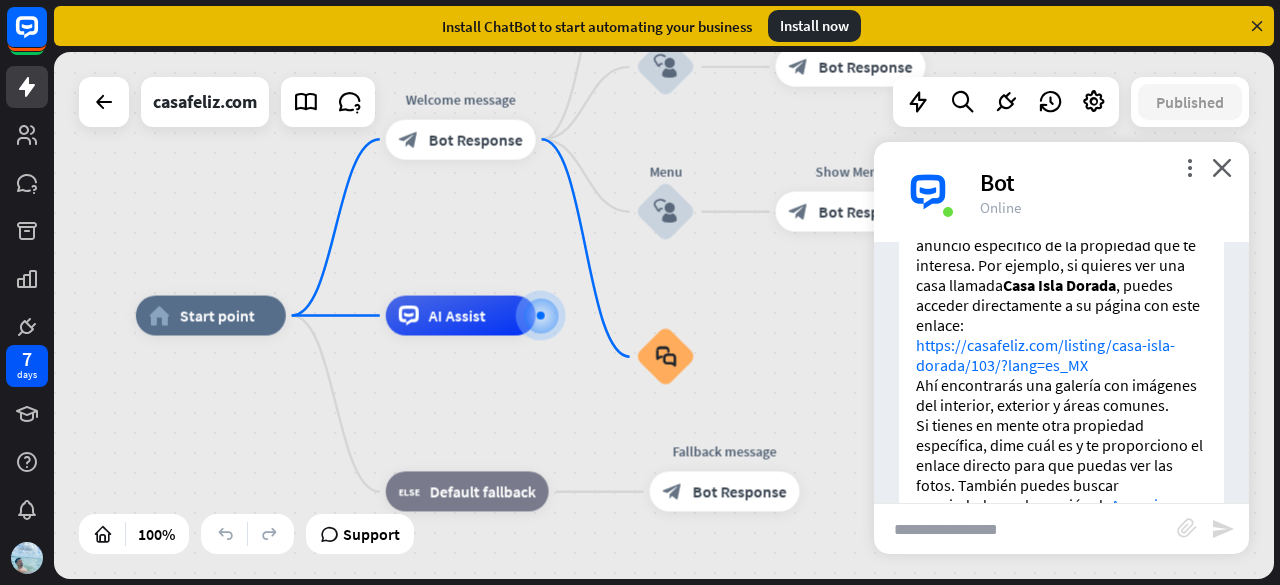 scroll, scrollTop: 2803, scrollLeft: 0, axis: vertical 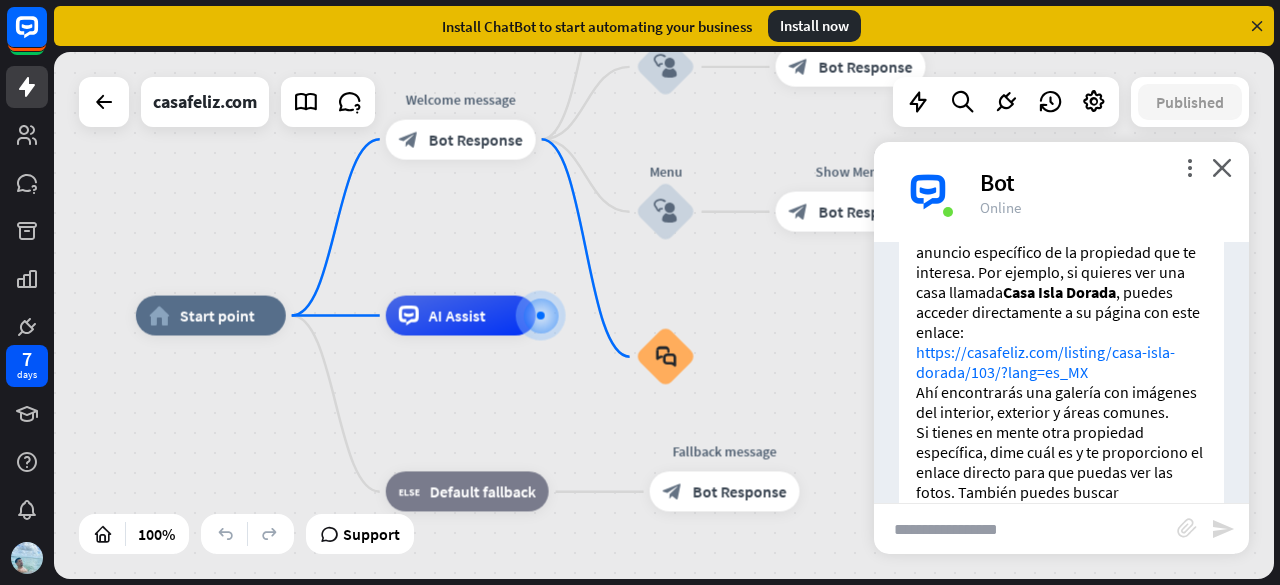 click on "https://casafeliz.com/listing/casa-isla-dorada/103/?lang=es_MX" at bounding box center [1045, 362] 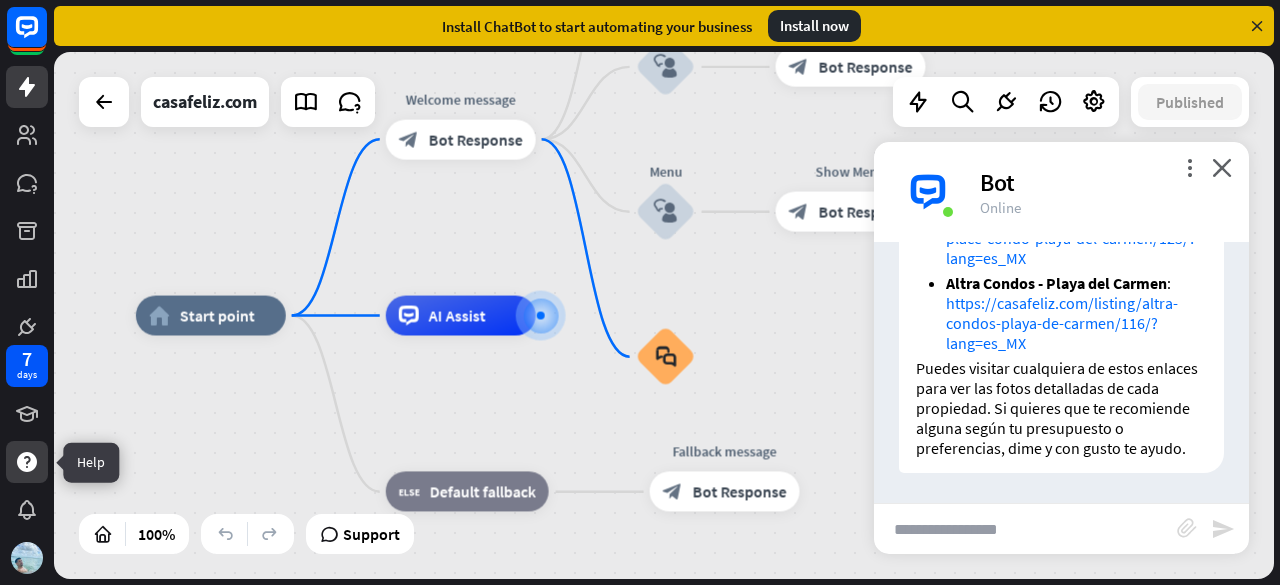 click 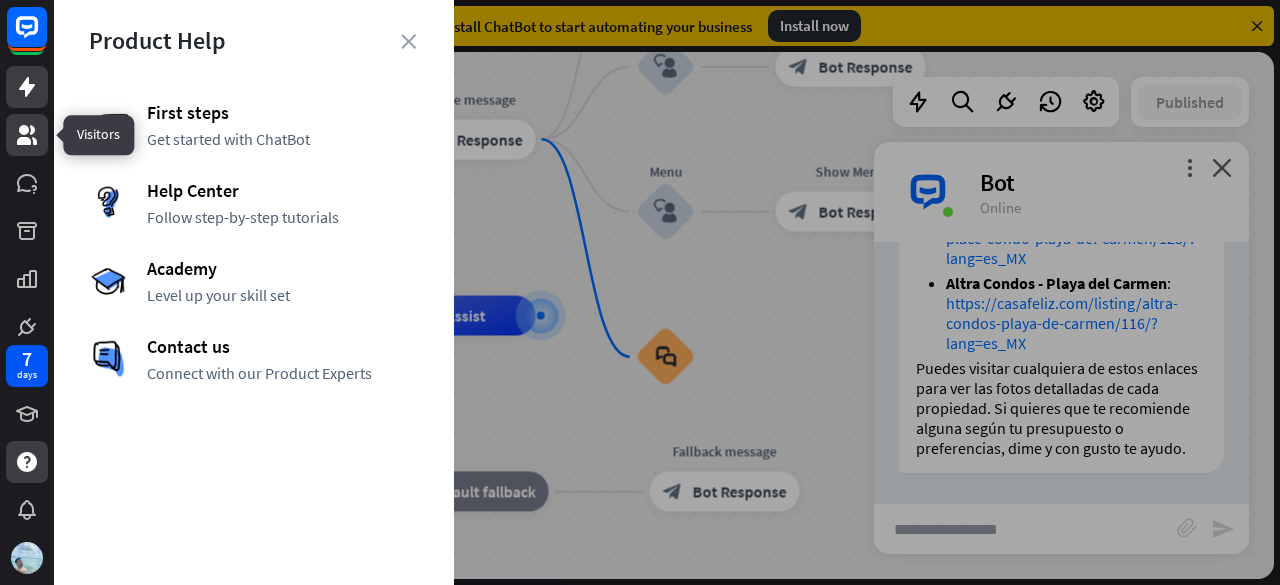 click 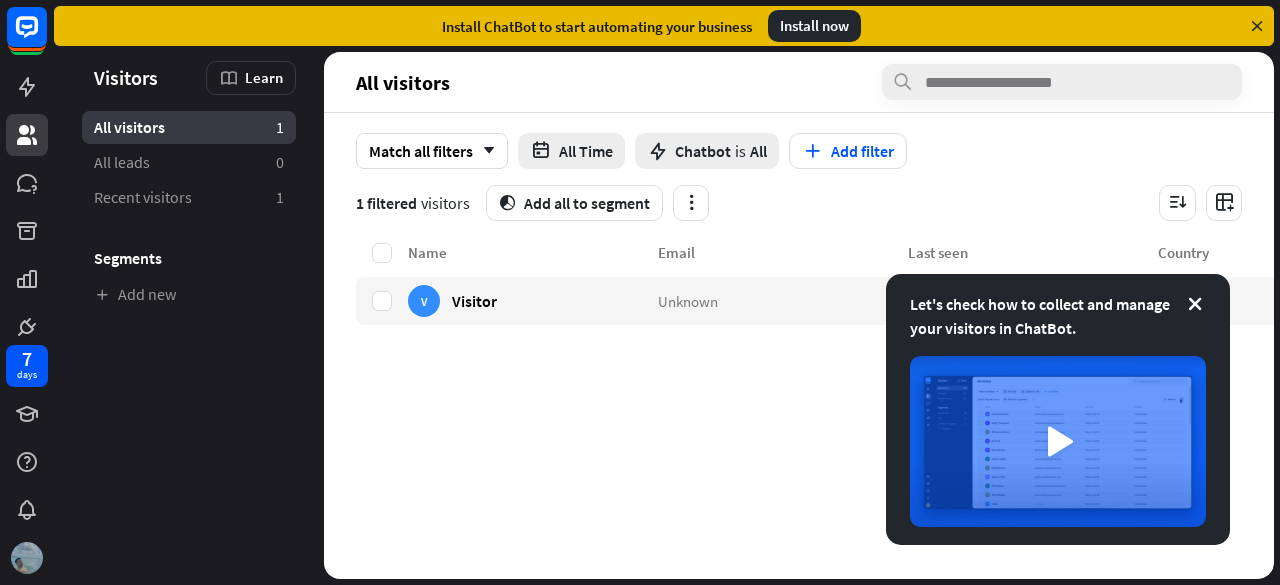 click at bounding box center [27, 558] 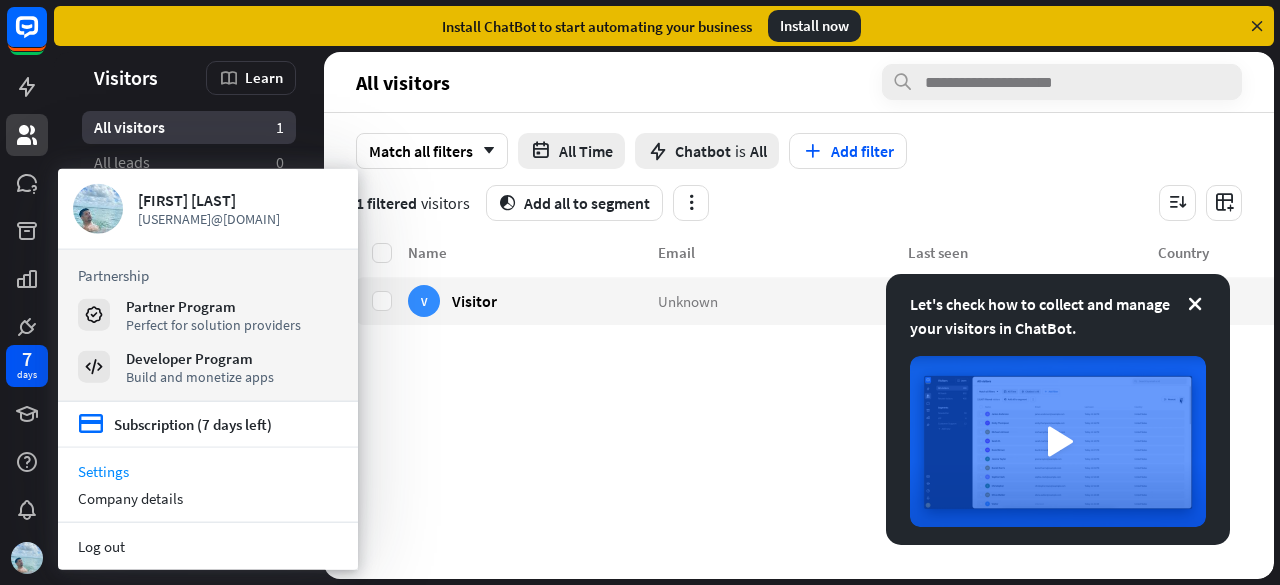 click on "Settings" at bounding box center [208, 471] 